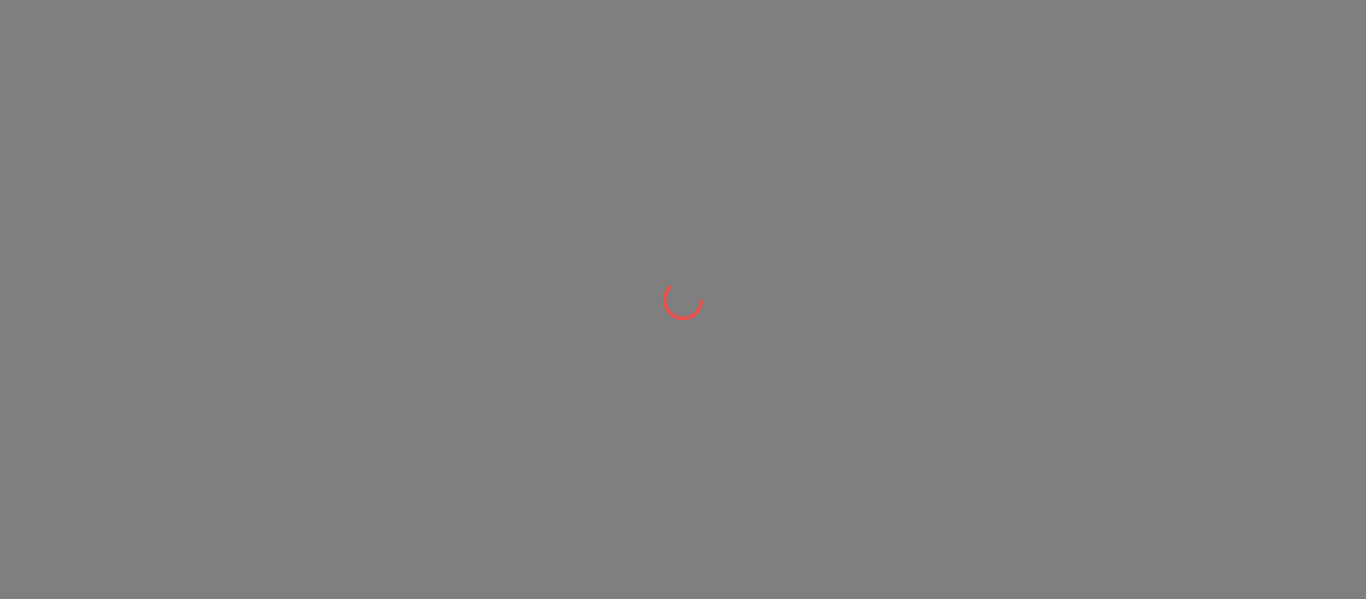 scroll, scrollTop: 0, scrollLeft: 0, axis: both 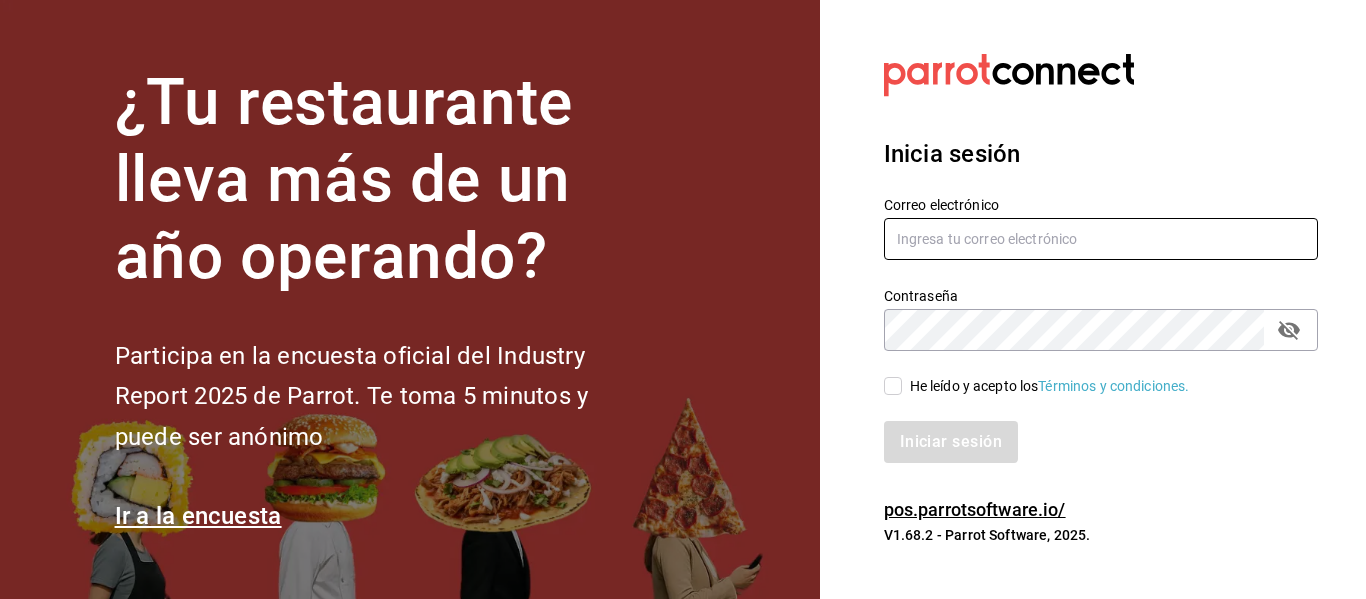 type on "[USERNAME]@[DOMAIN].com" 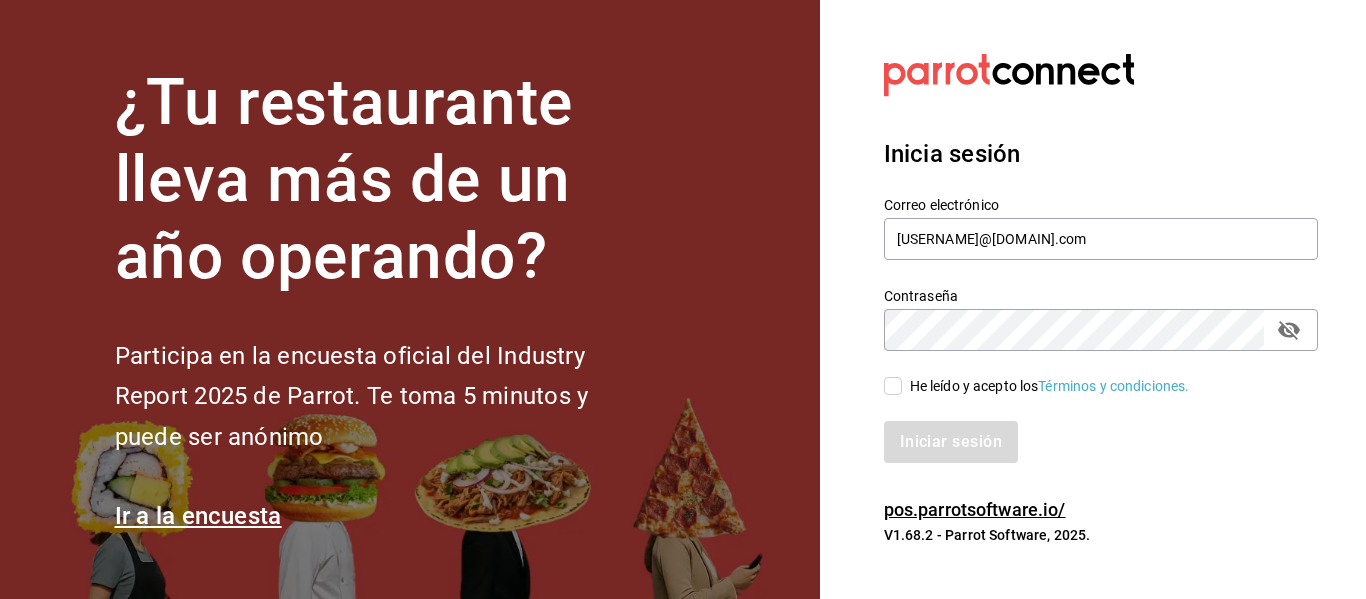click on "He leído y acepto los  Términos y condiciones." at bounding box center [893, 386] 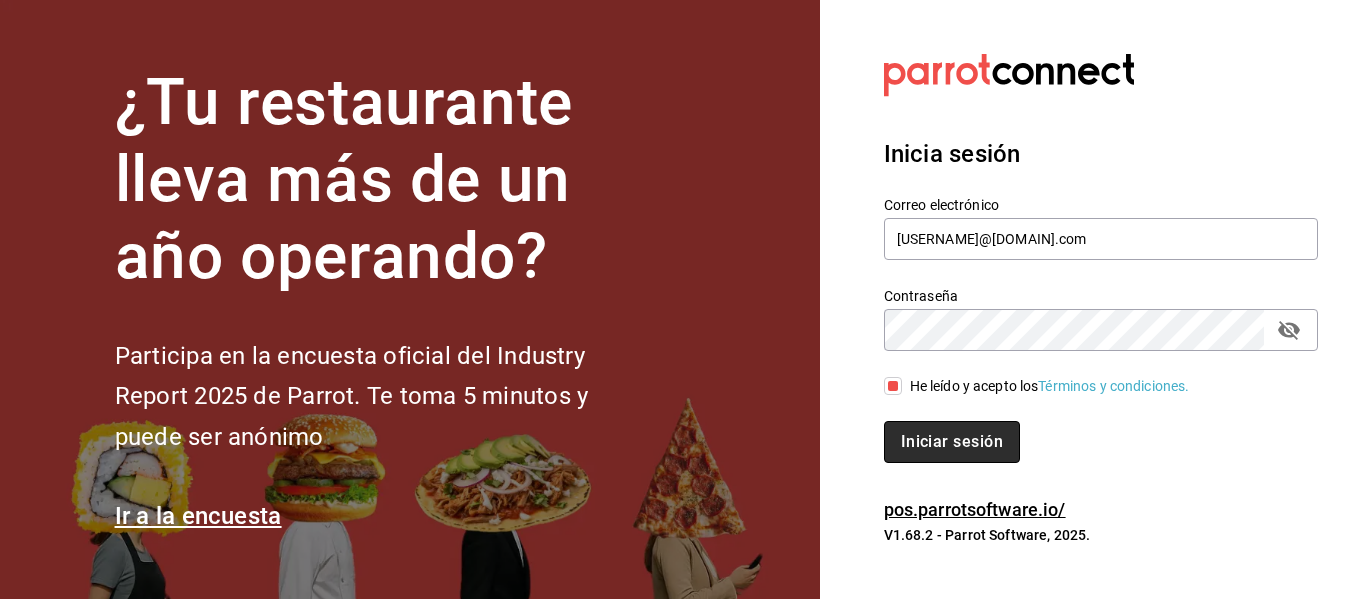 click on "Iniciar sesión" at bounding box center [952, 442] 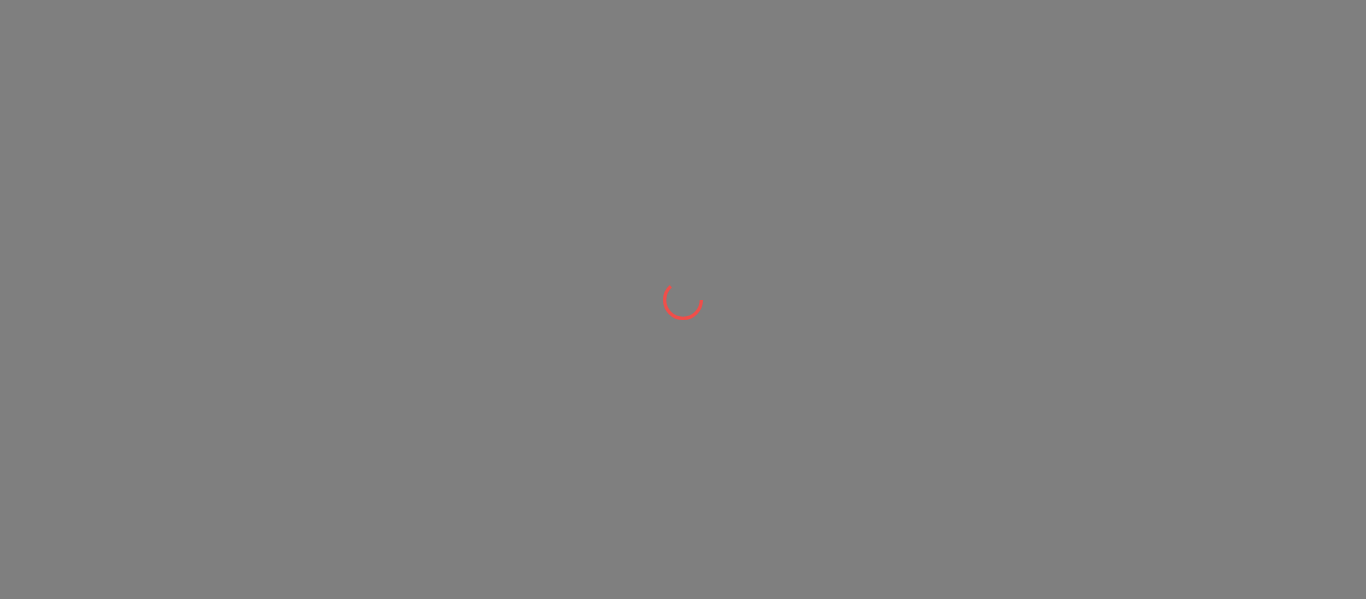 scroll, scrollTop: 0, scrollLeft: 0, axis: both 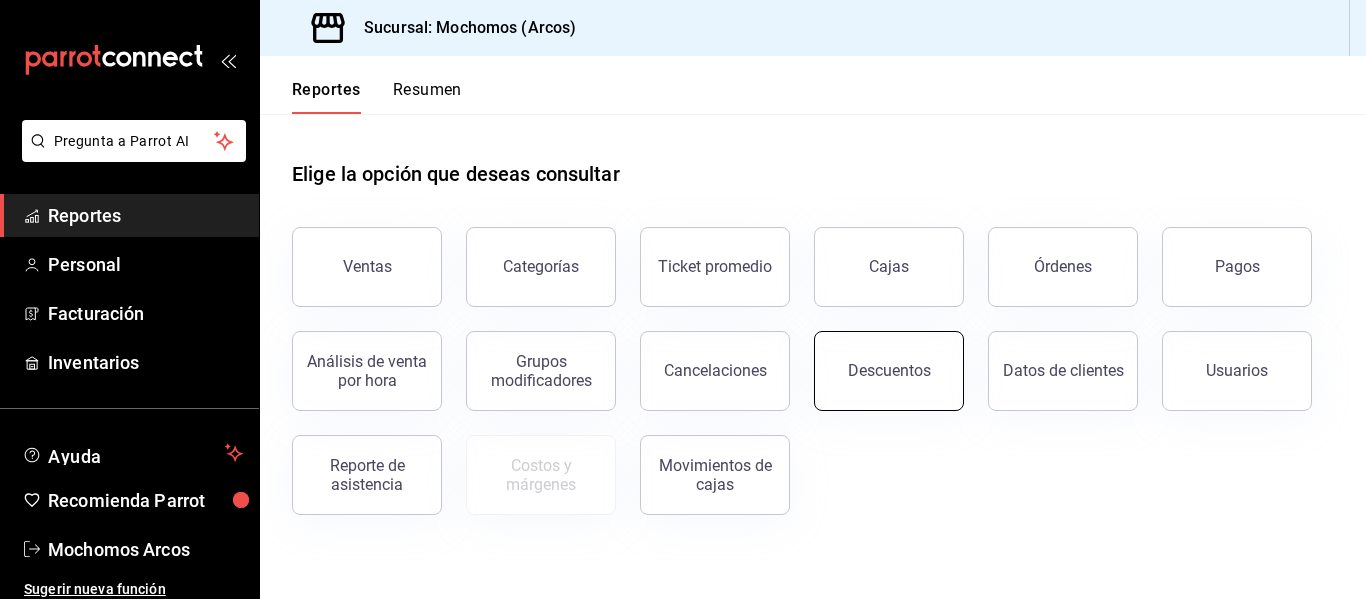 click on "Descuentos" at bounding box center [889, 370] 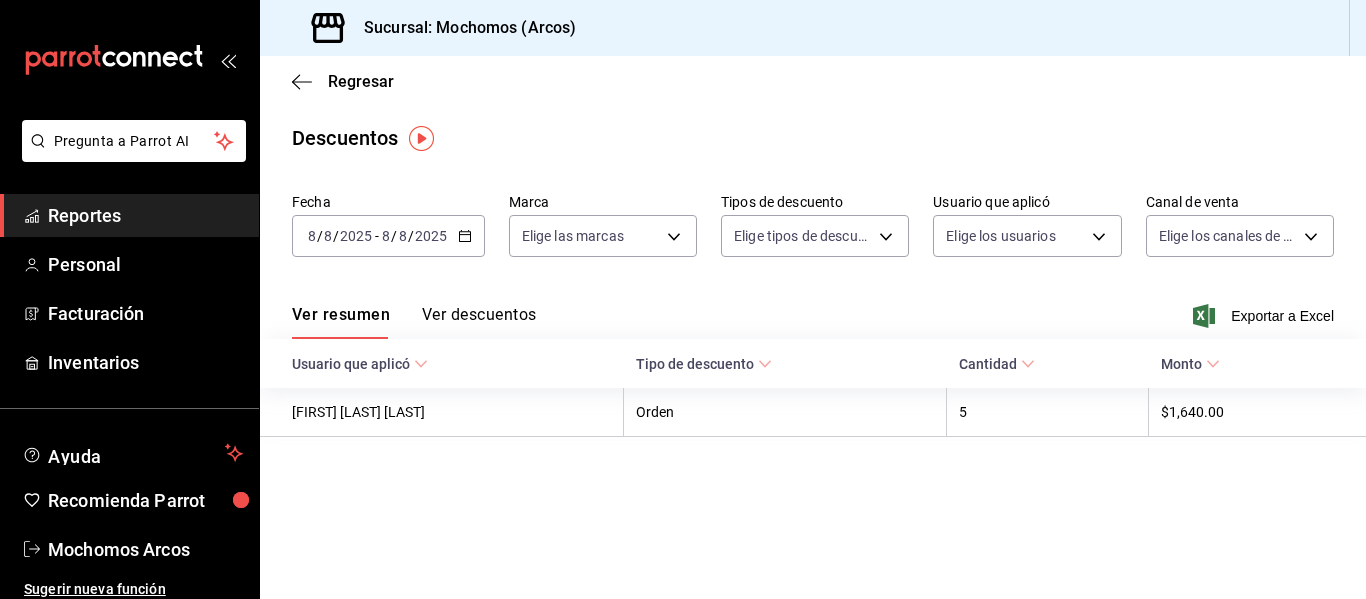 click on "2025" at bounding box center (431, 236) 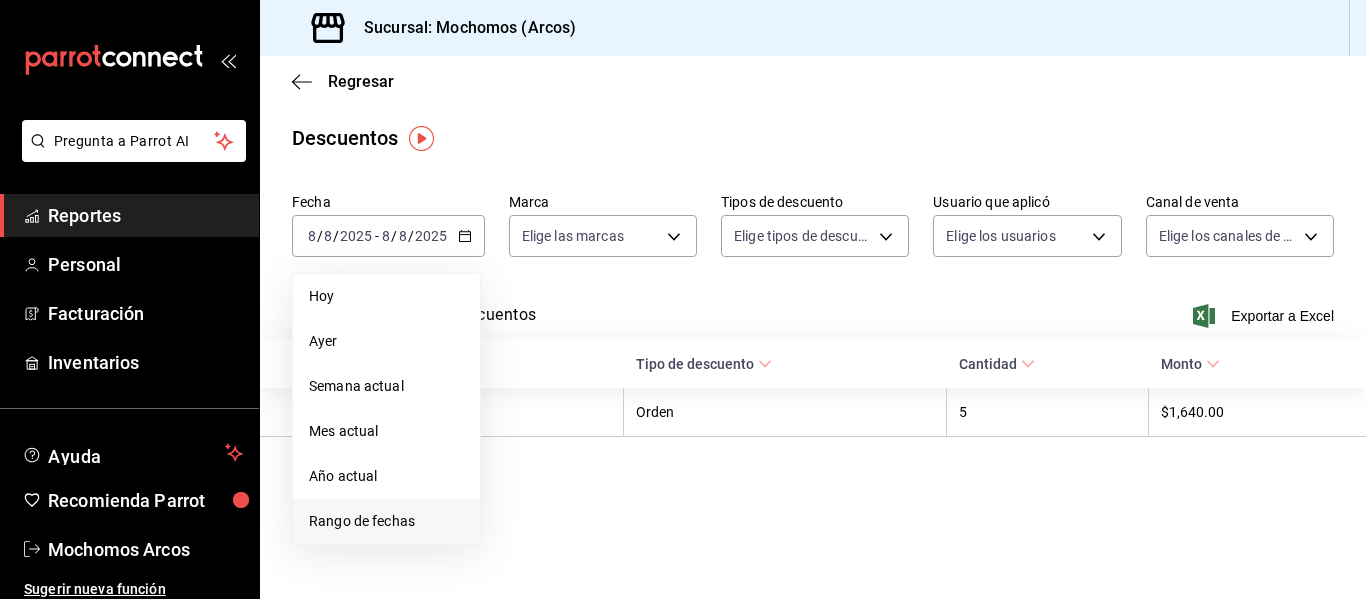 click on "Rango de fechas" at bounding box center [386, 521] 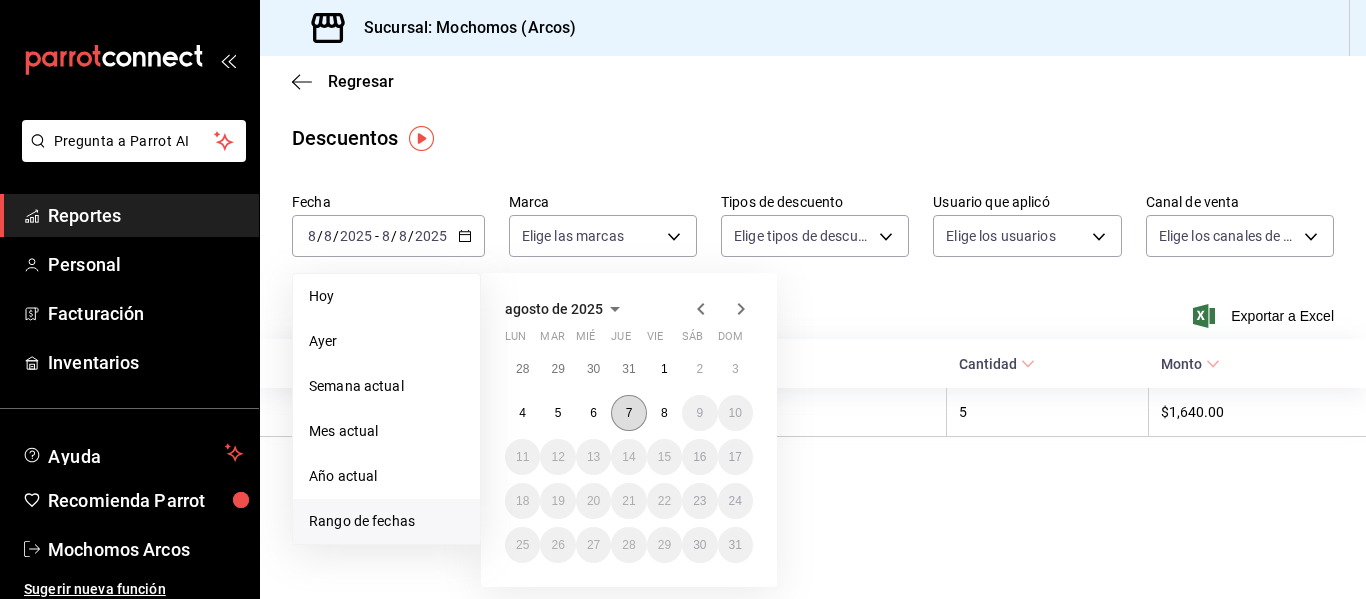 click on "7" at bounding box center [629, 413] 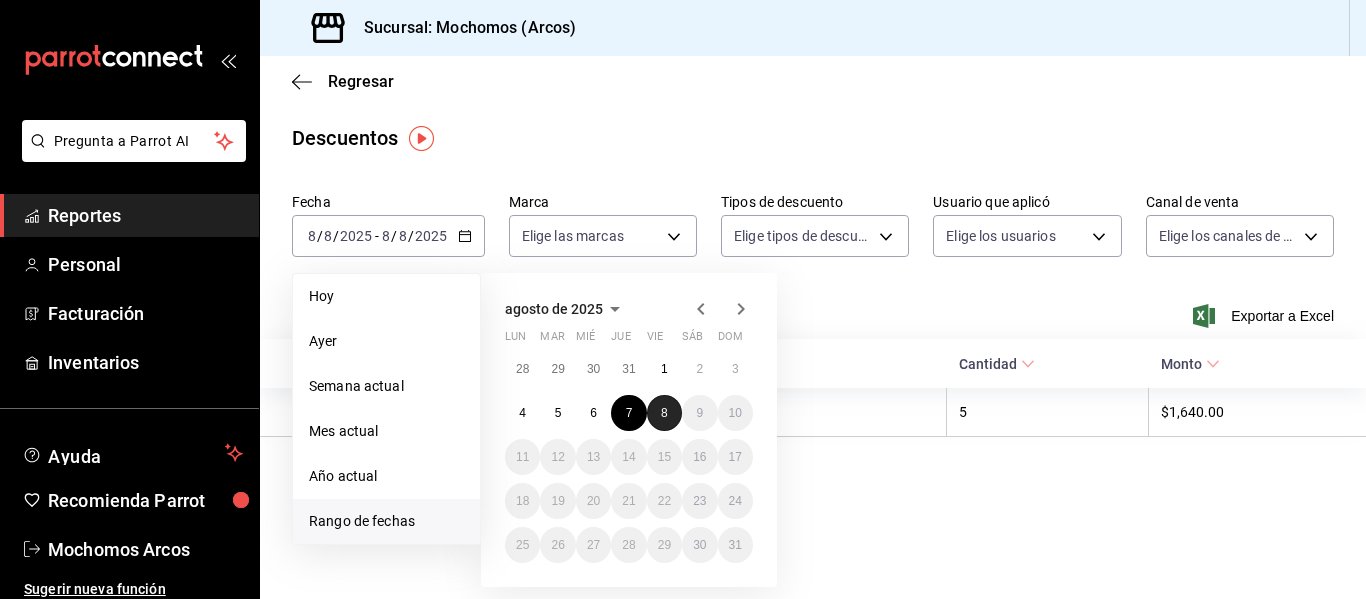 click on "8" at bounding box center (664, 413) 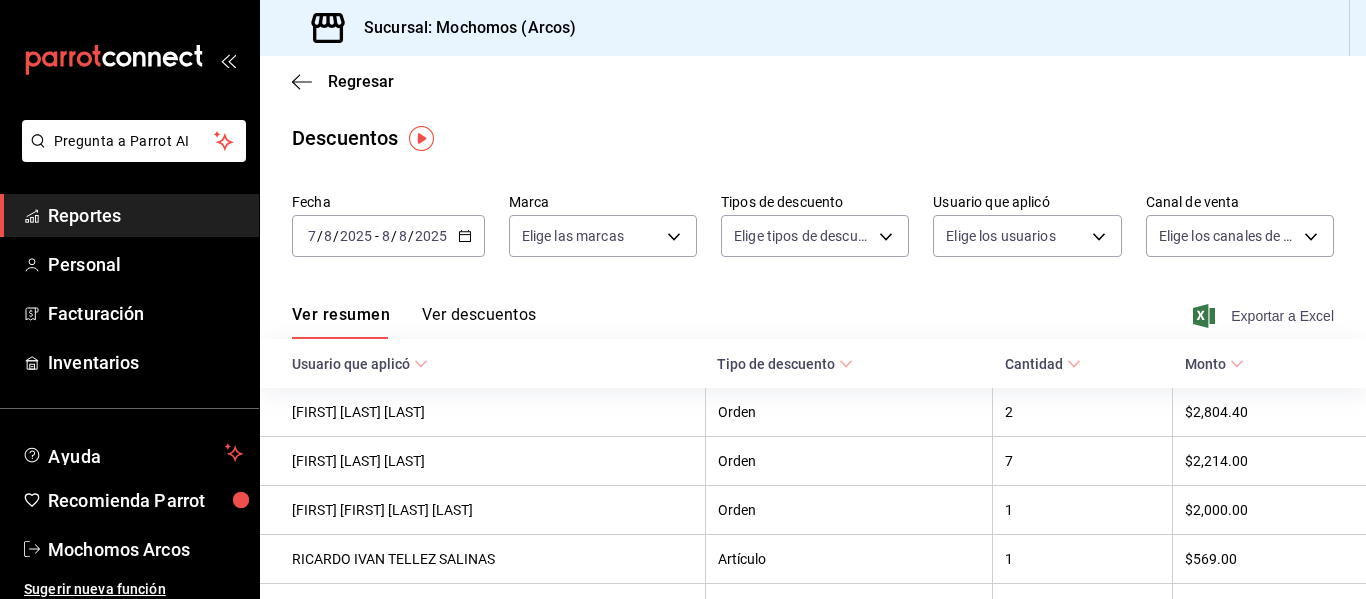 click 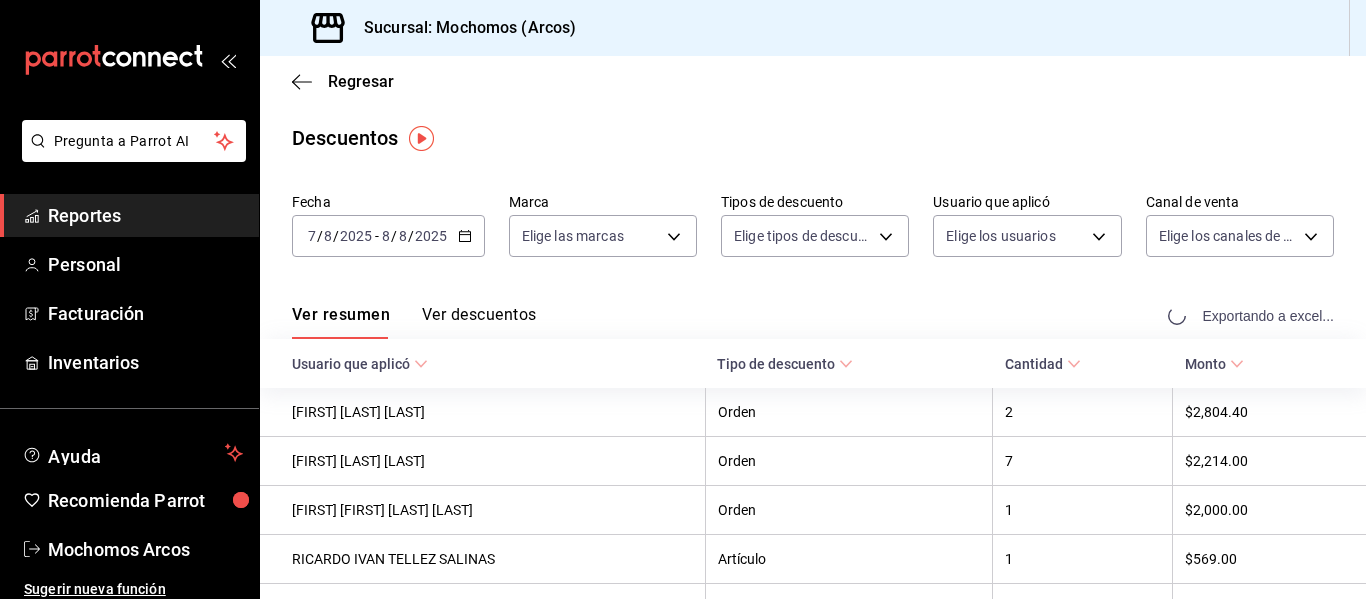 click on "Exportando a excel..." at bounding box center (1253, 316) 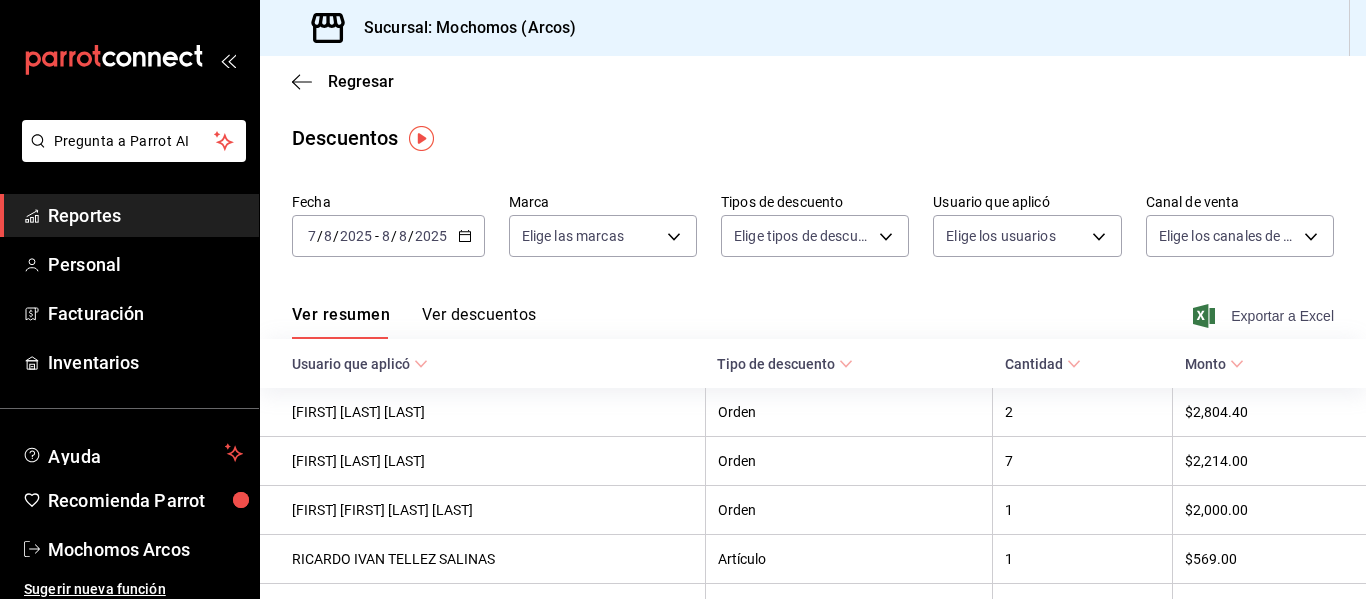 click on "2025" at bounding box center [356, 236] 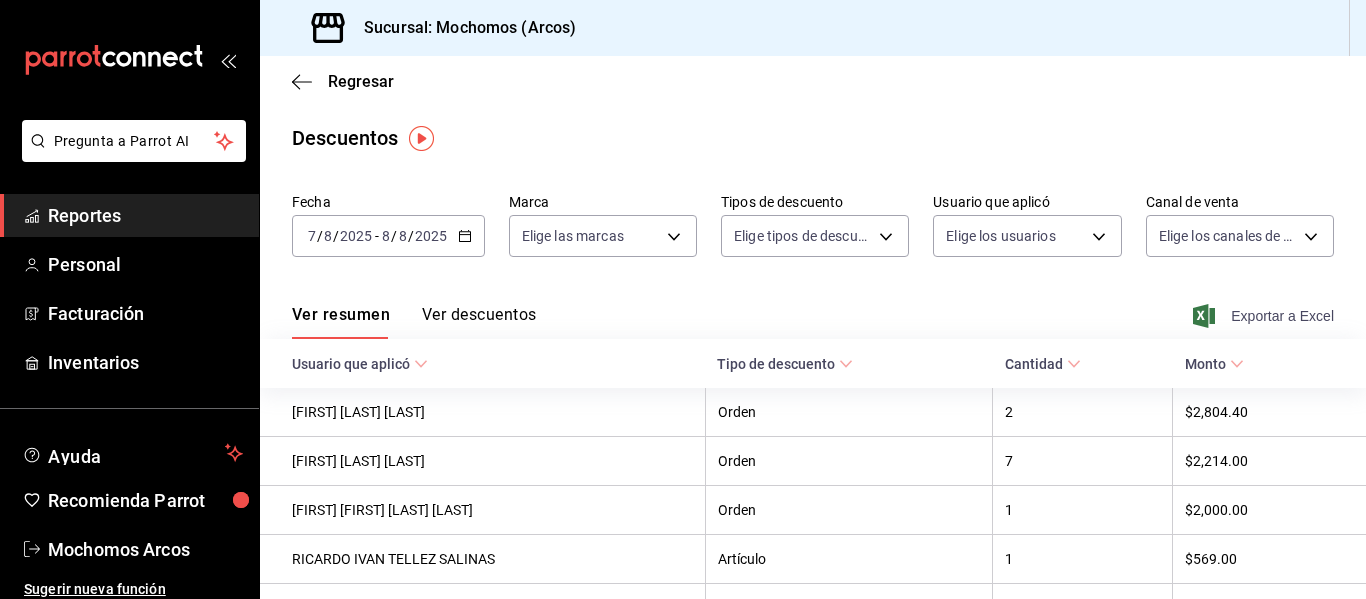 click on "Reportes" at bounding box center [145, 215] 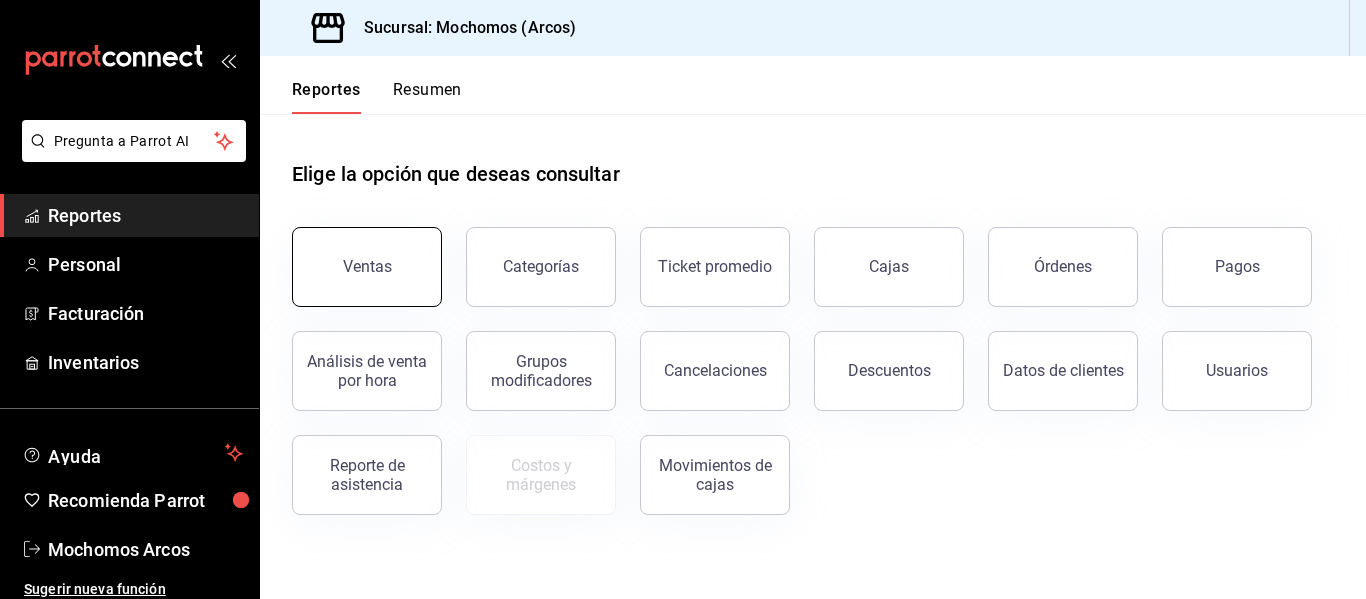click on "Ventas" at bounding box center [367, 266] 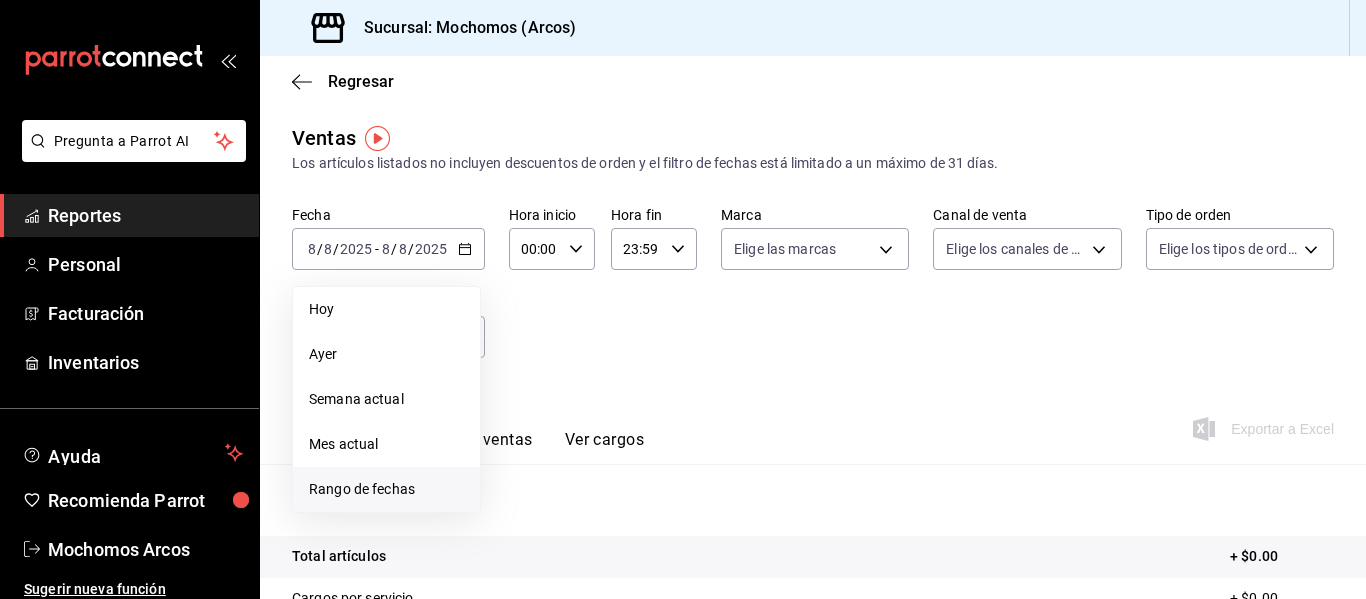 click on "Rango de fechas" at bounding box center (386, 489) 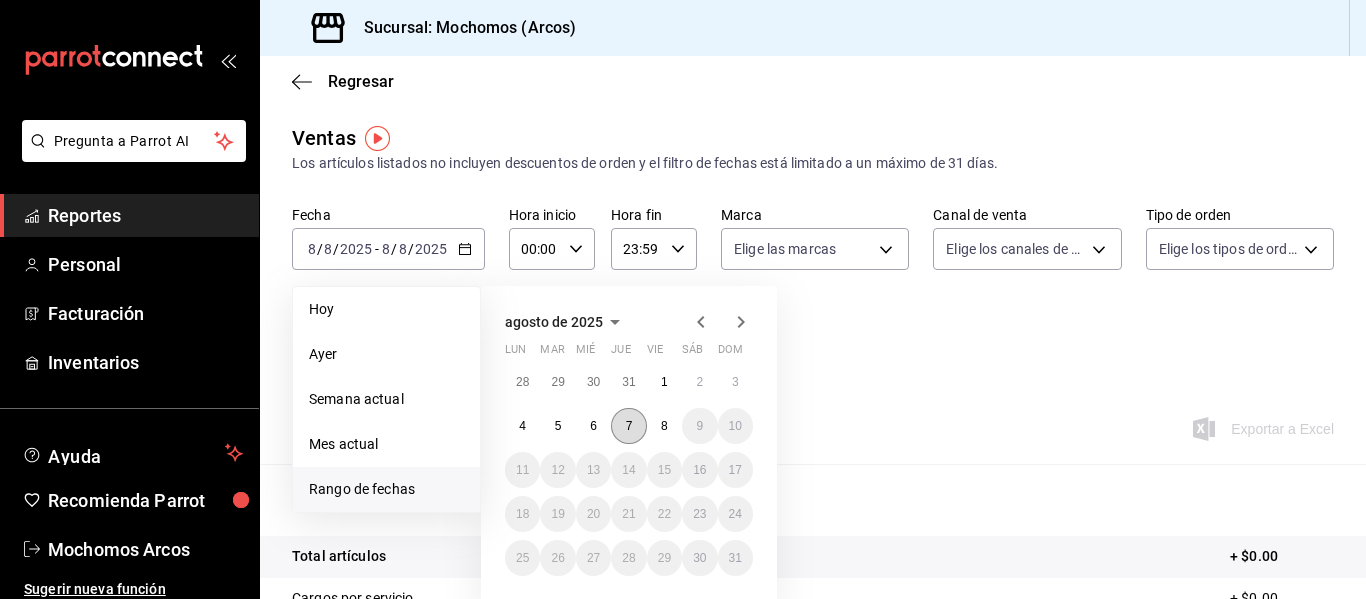 click on "7" at bounding box center [629, 426] 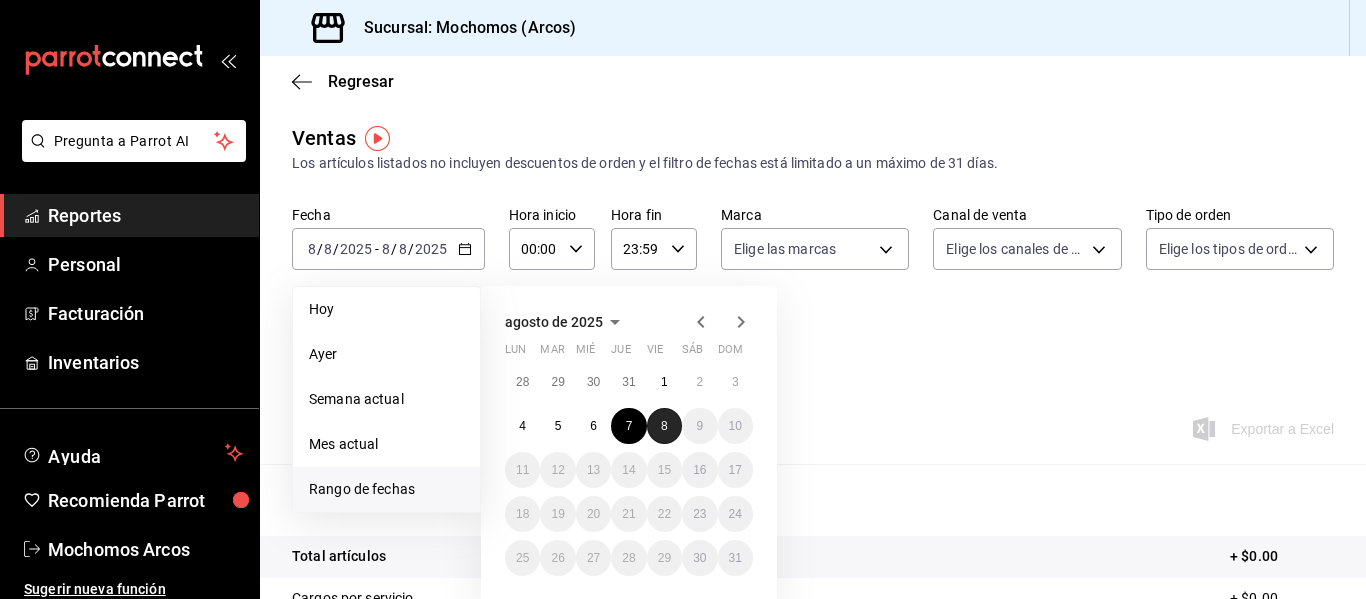 click on "8" at bounding box center [664, 426] 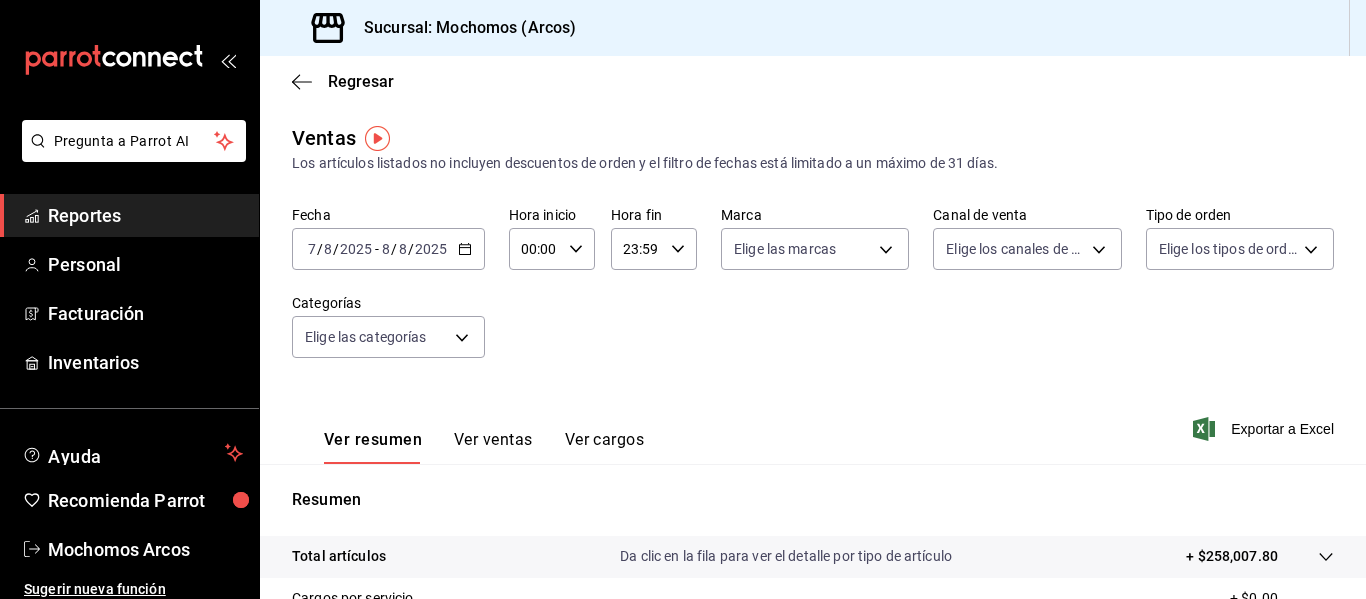 click on "00:00" at bounding box center (535, 249) 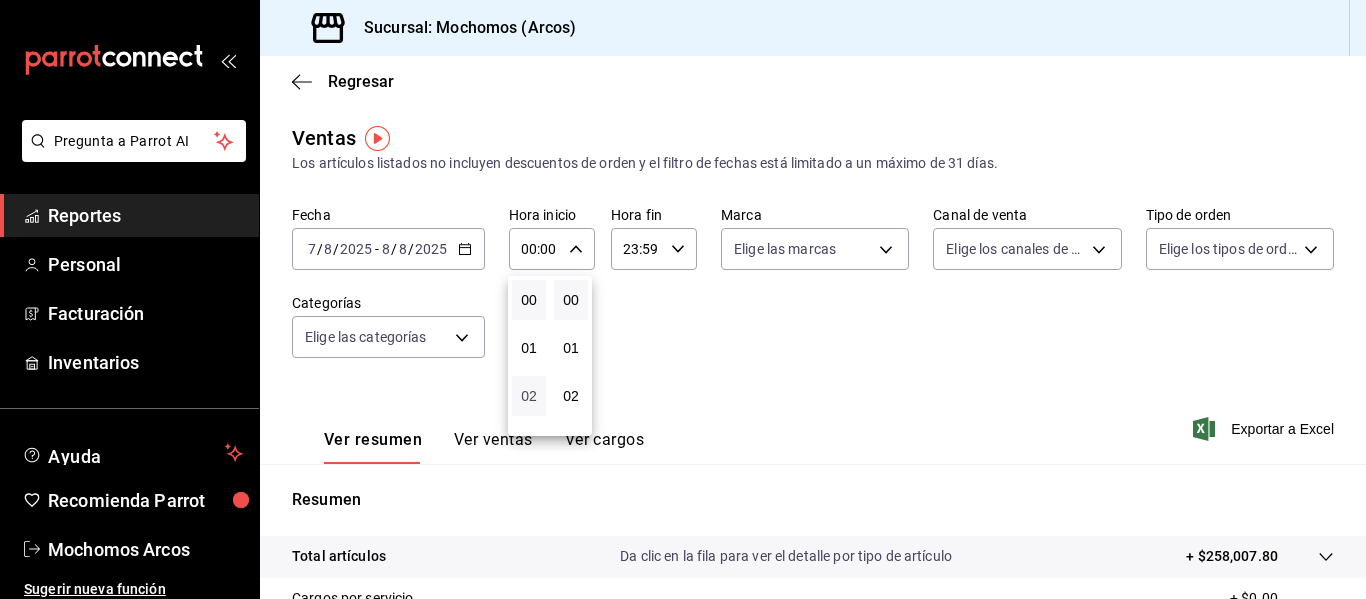 click on "02" at bounding box center (529, 396) 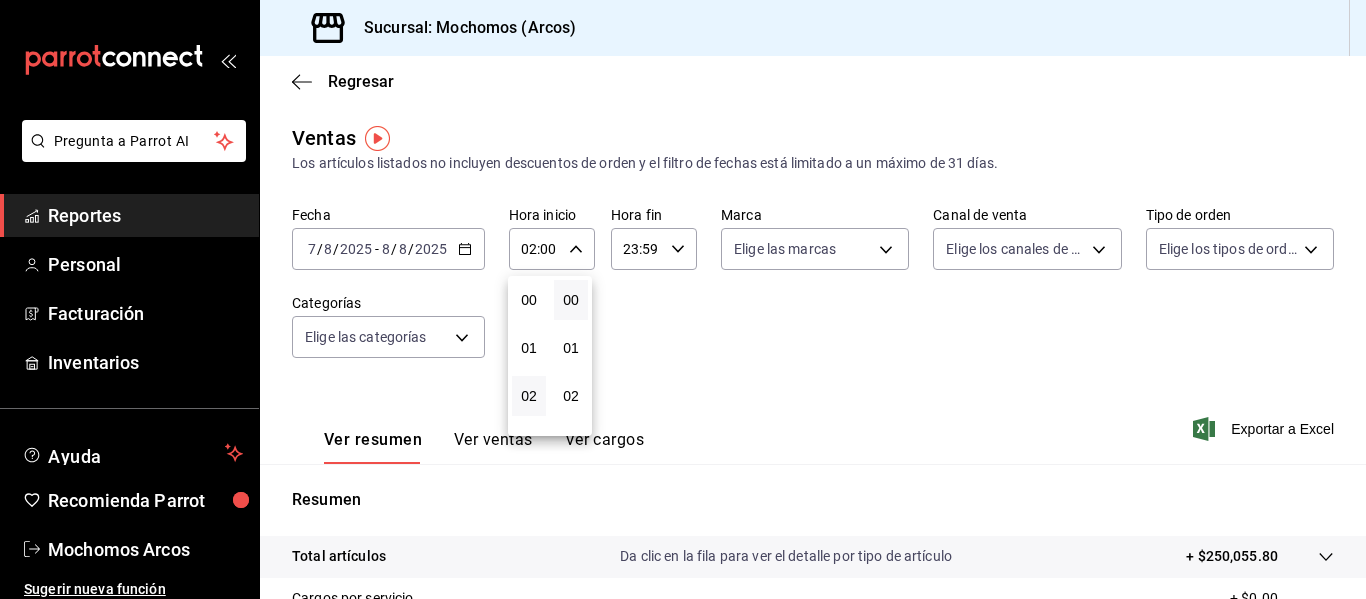 click at bounding box center (683, 299) 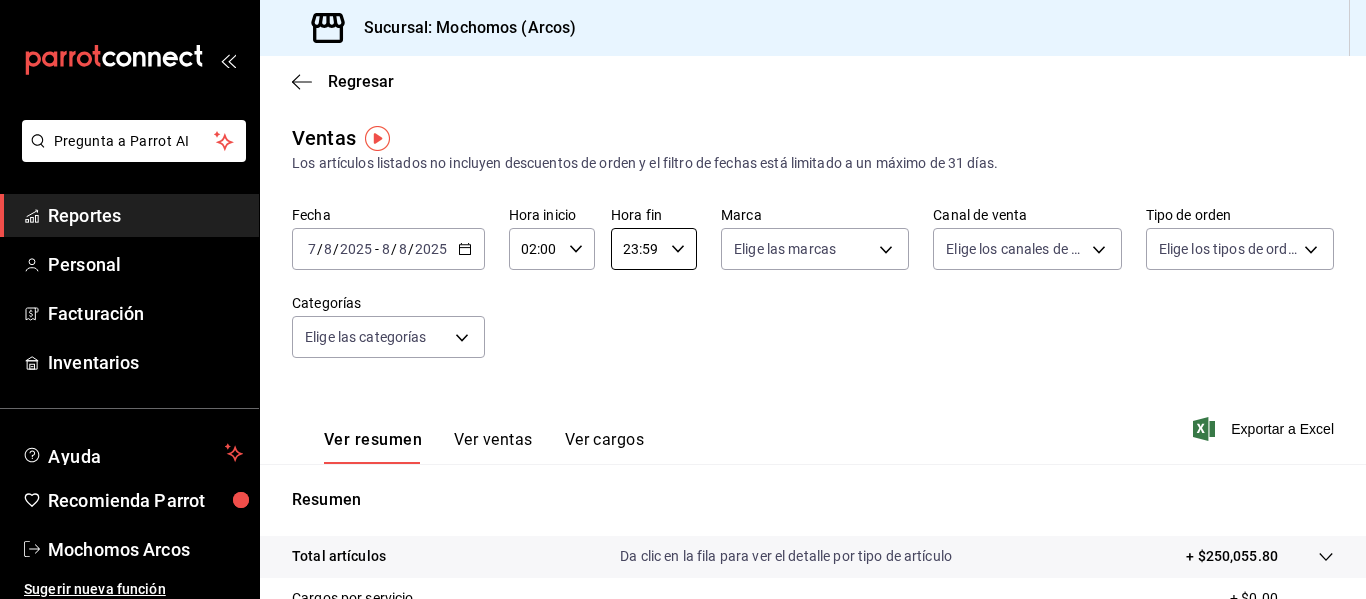 click on "23:59" at bounding box center (637, 249) 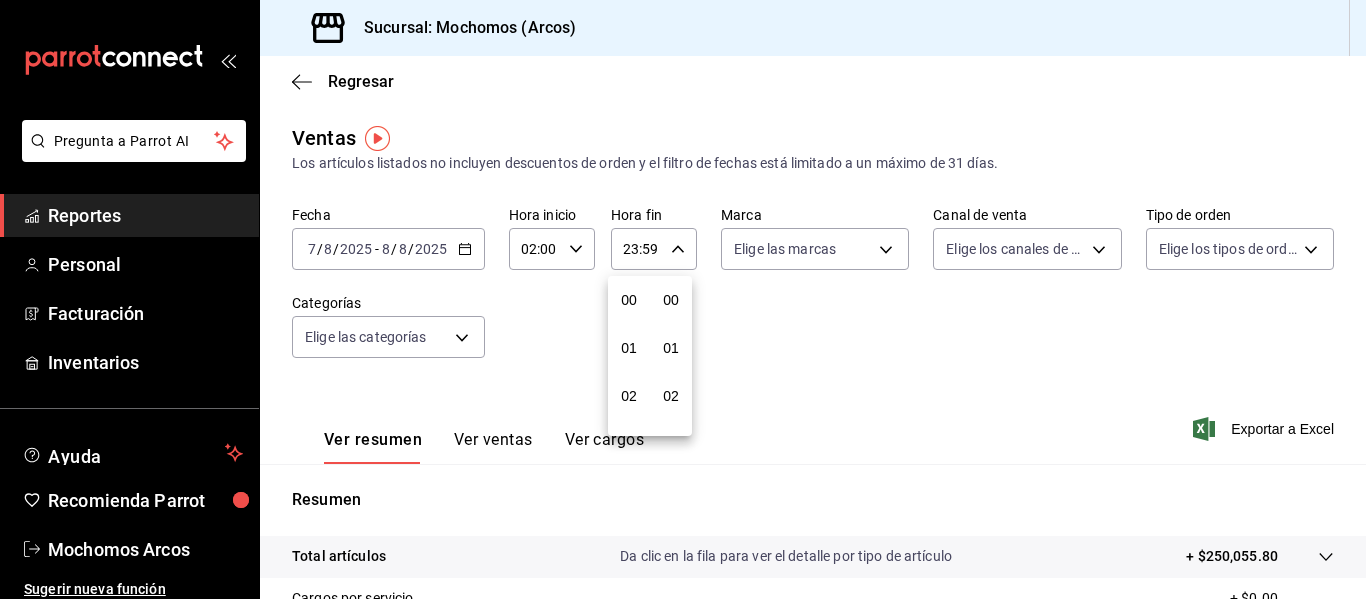 scroll, scrollTop: 992, scrollLeft: 0, axis: vertical 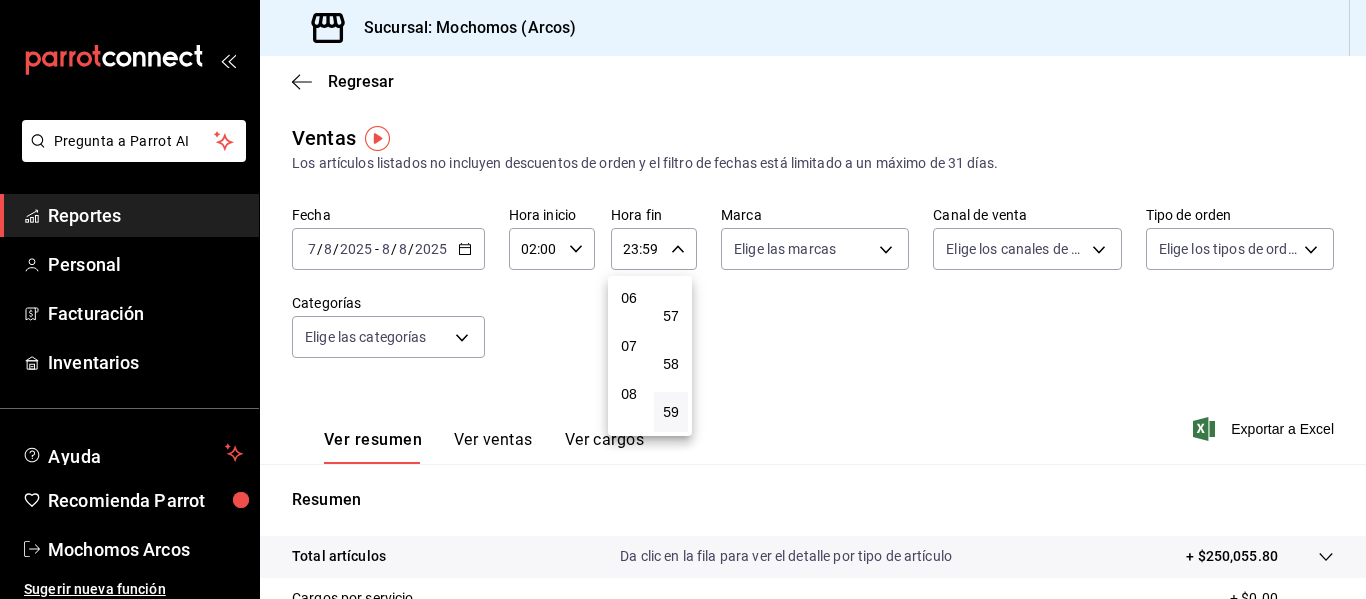 click at bounding box center [683, 299] 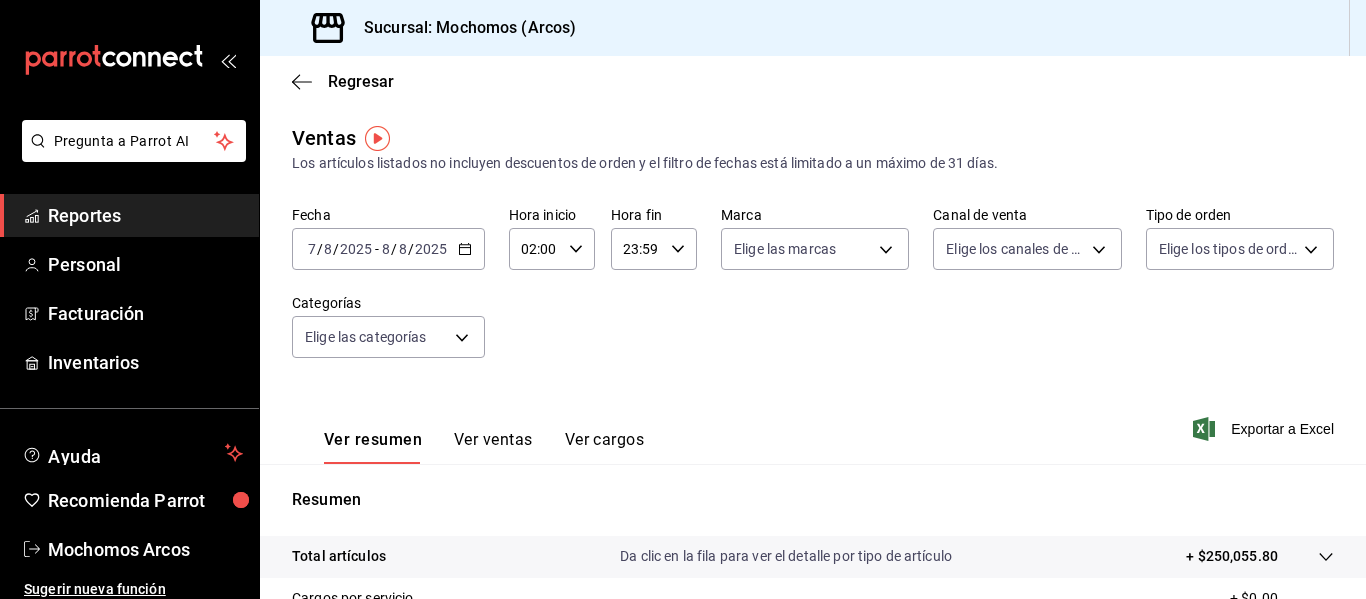 click on "23:59" at bounding box center (637, 249) 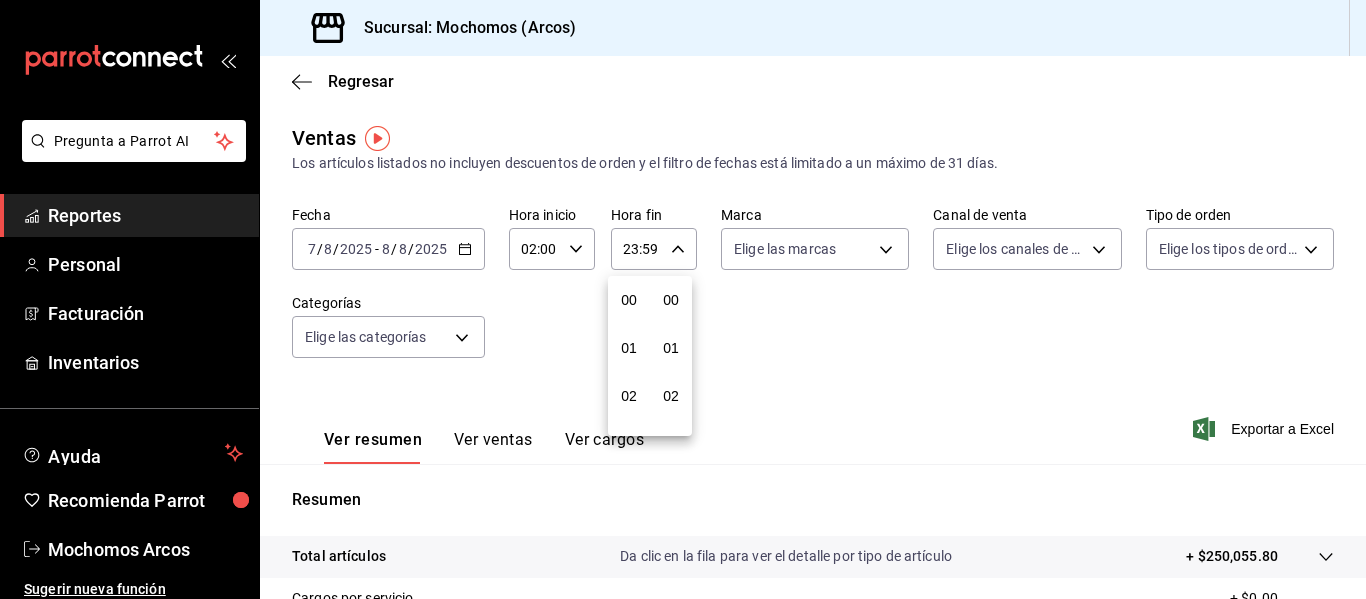 scroll, scrollTop: 992, scrollLeft: 0, axis: vertical 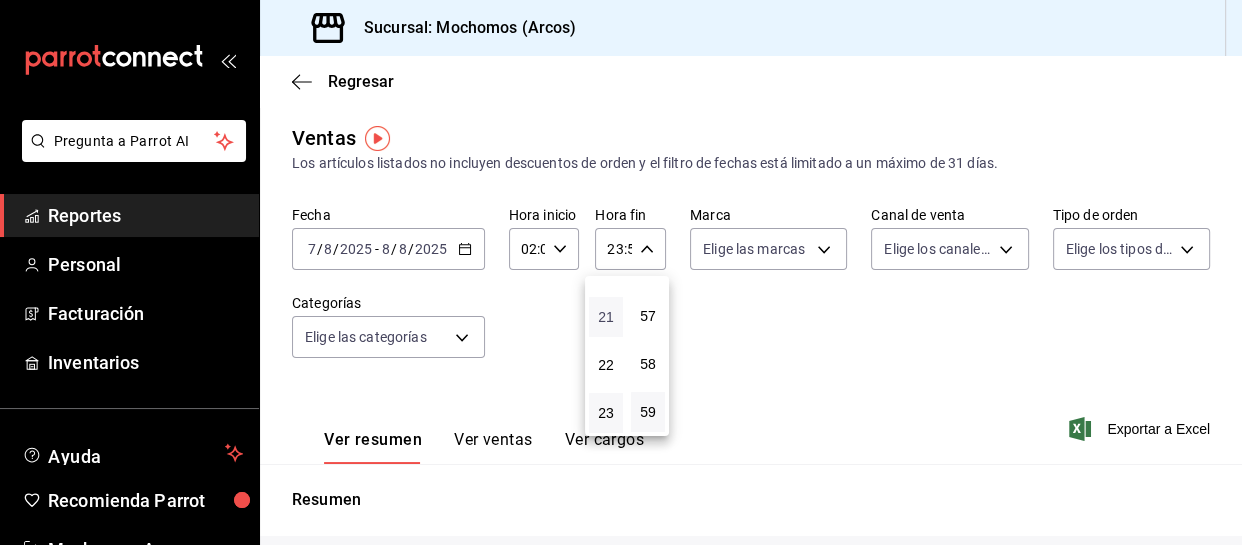 click on "21" at bounding box center [606, 317] 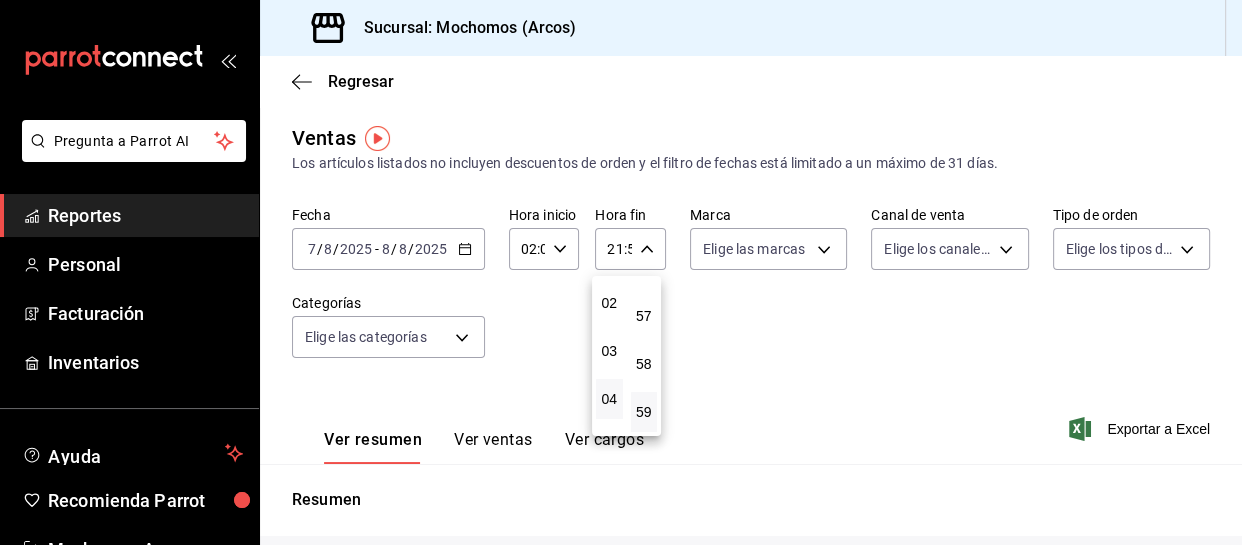 scroll, scrollTop: 77, scrollLeft: 0, axis: vertical 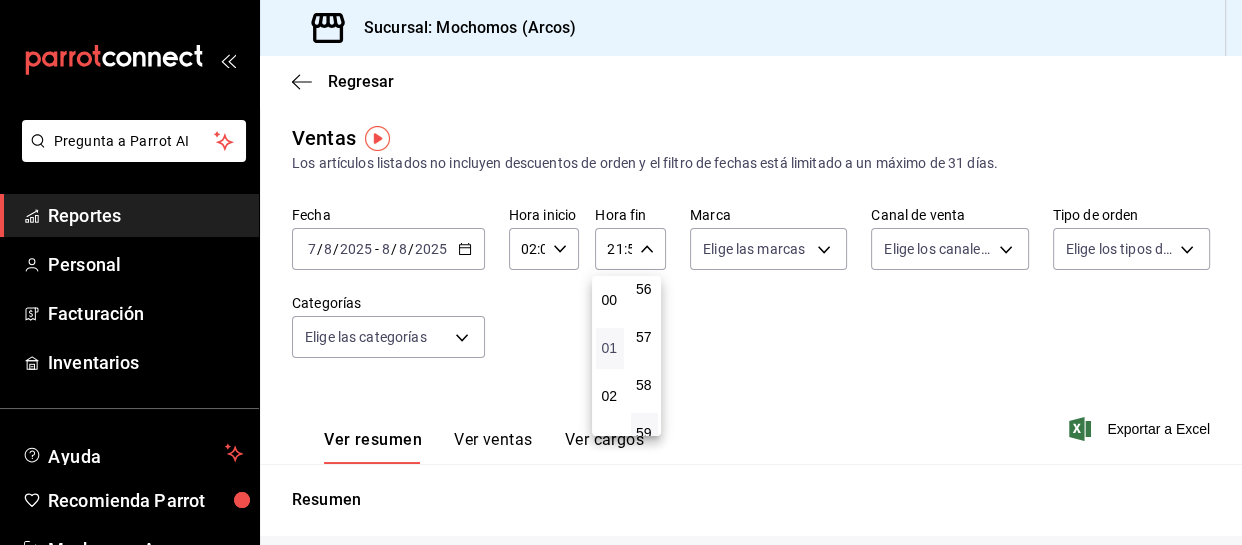 click on "01" at bounding box center (609, 348) 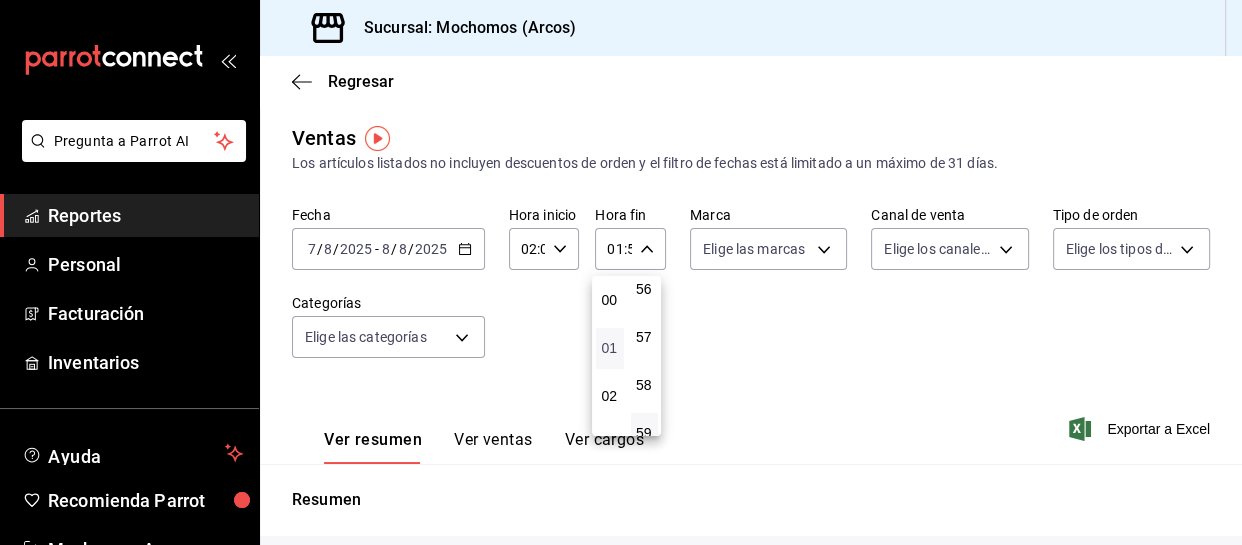 type 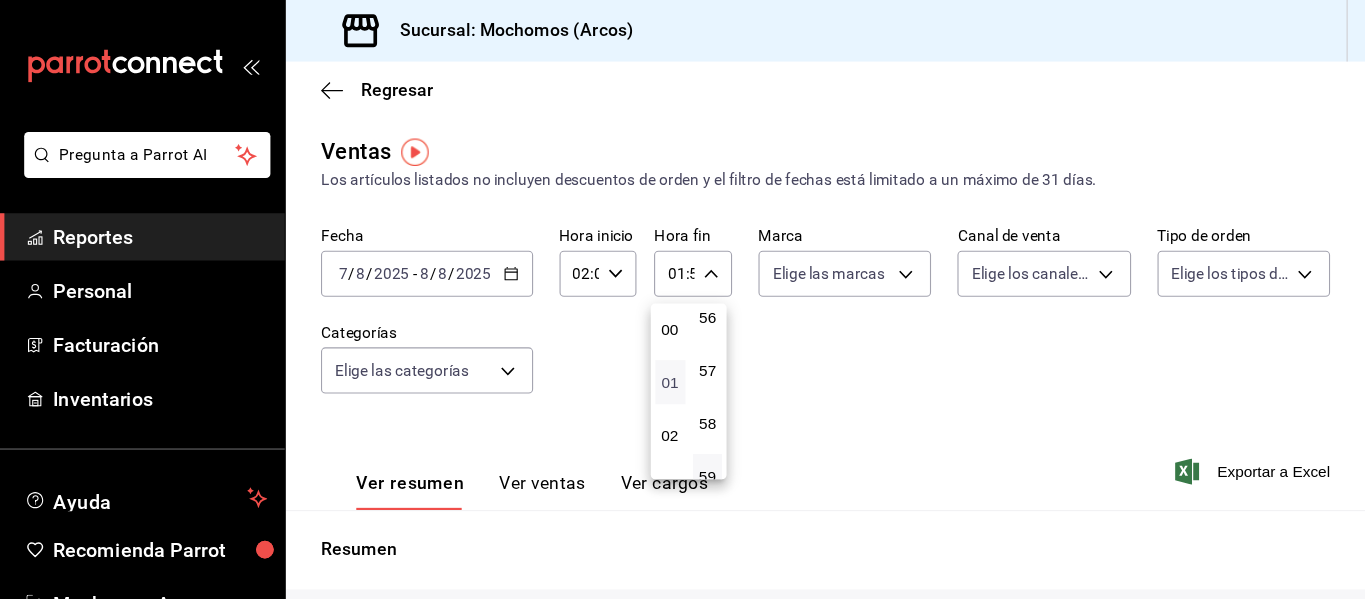 scroll, scrollTop: 2699, scrollLeft: 0, axis: vertical 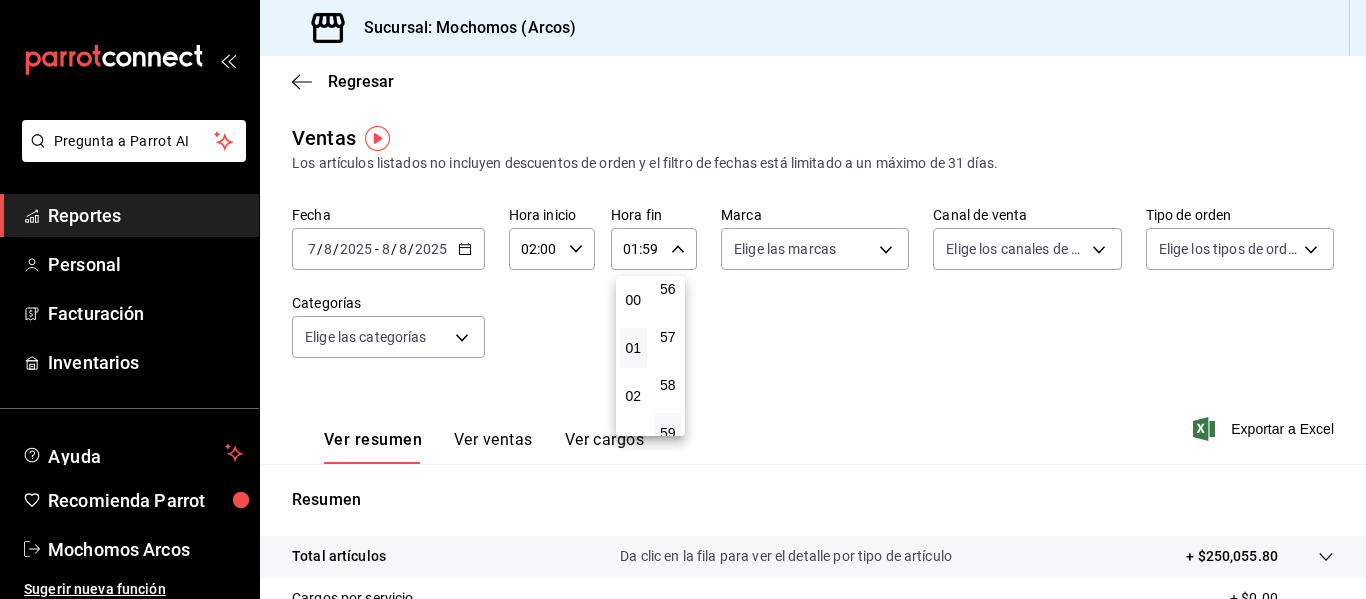 click at bounding box center (683, 299) 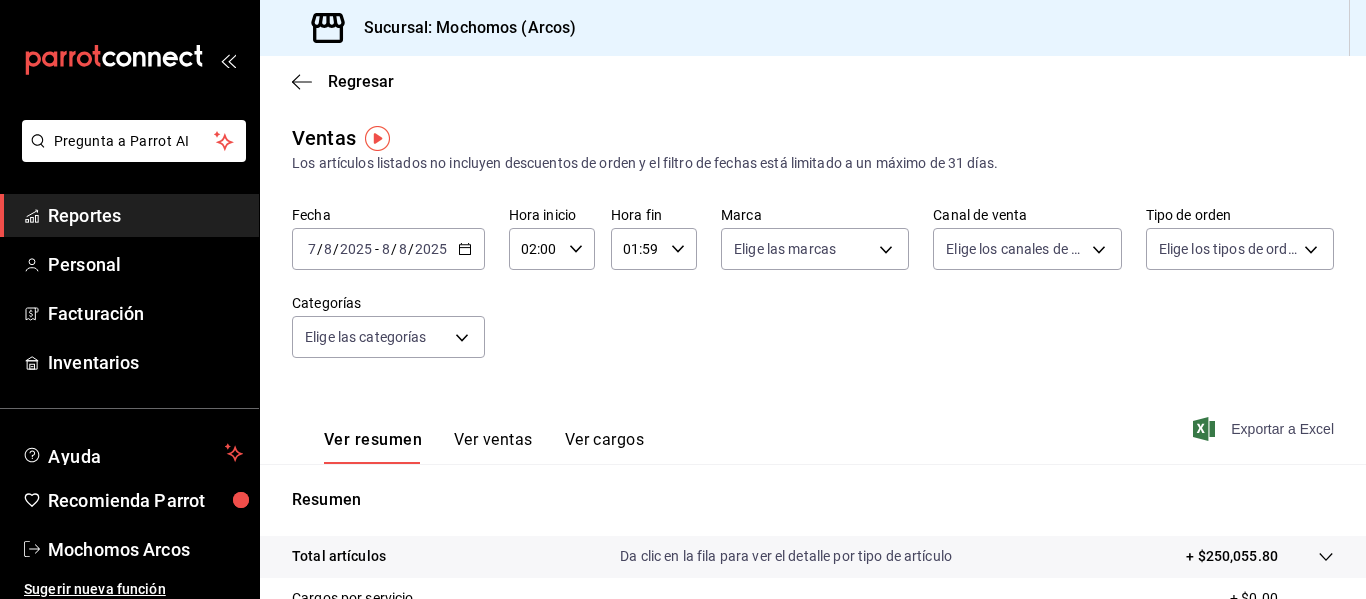 click 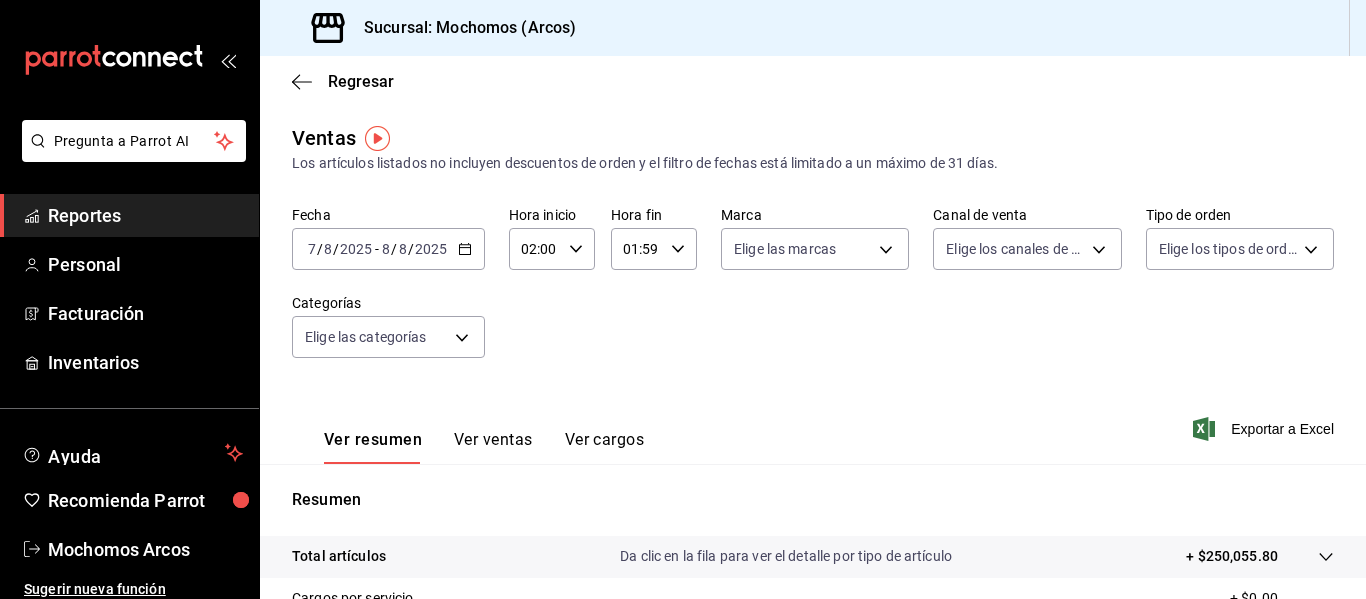 click 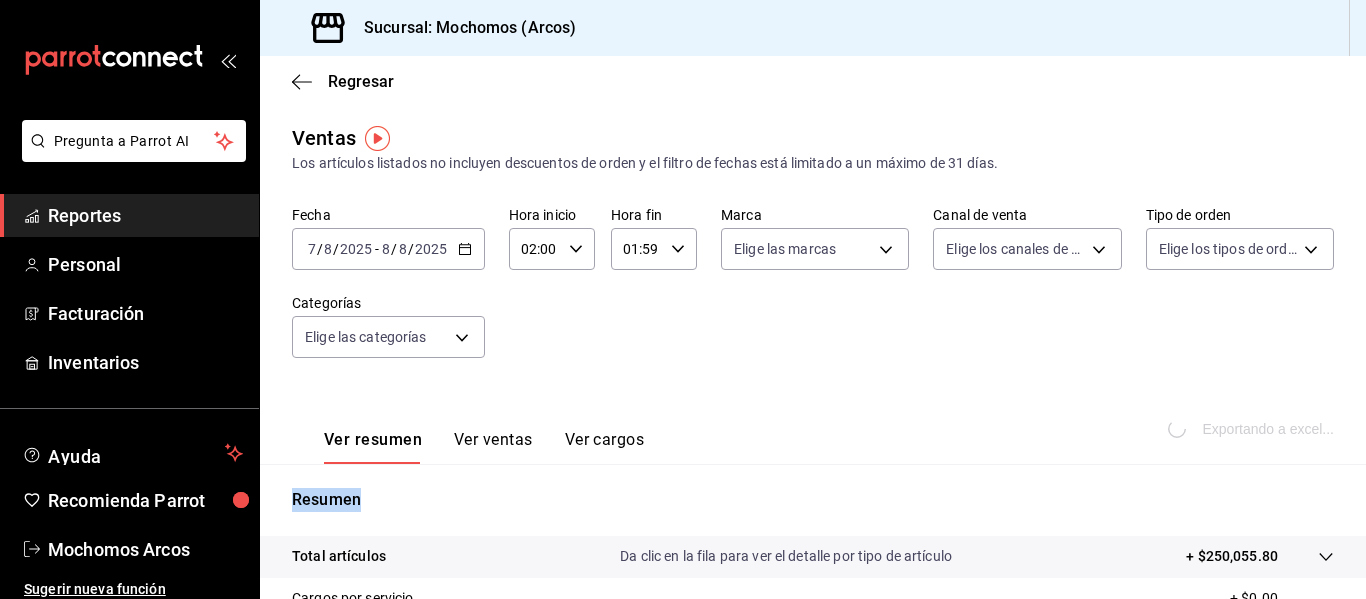 click on "Exportando a excel..." at bounding box center [1253, 429] 